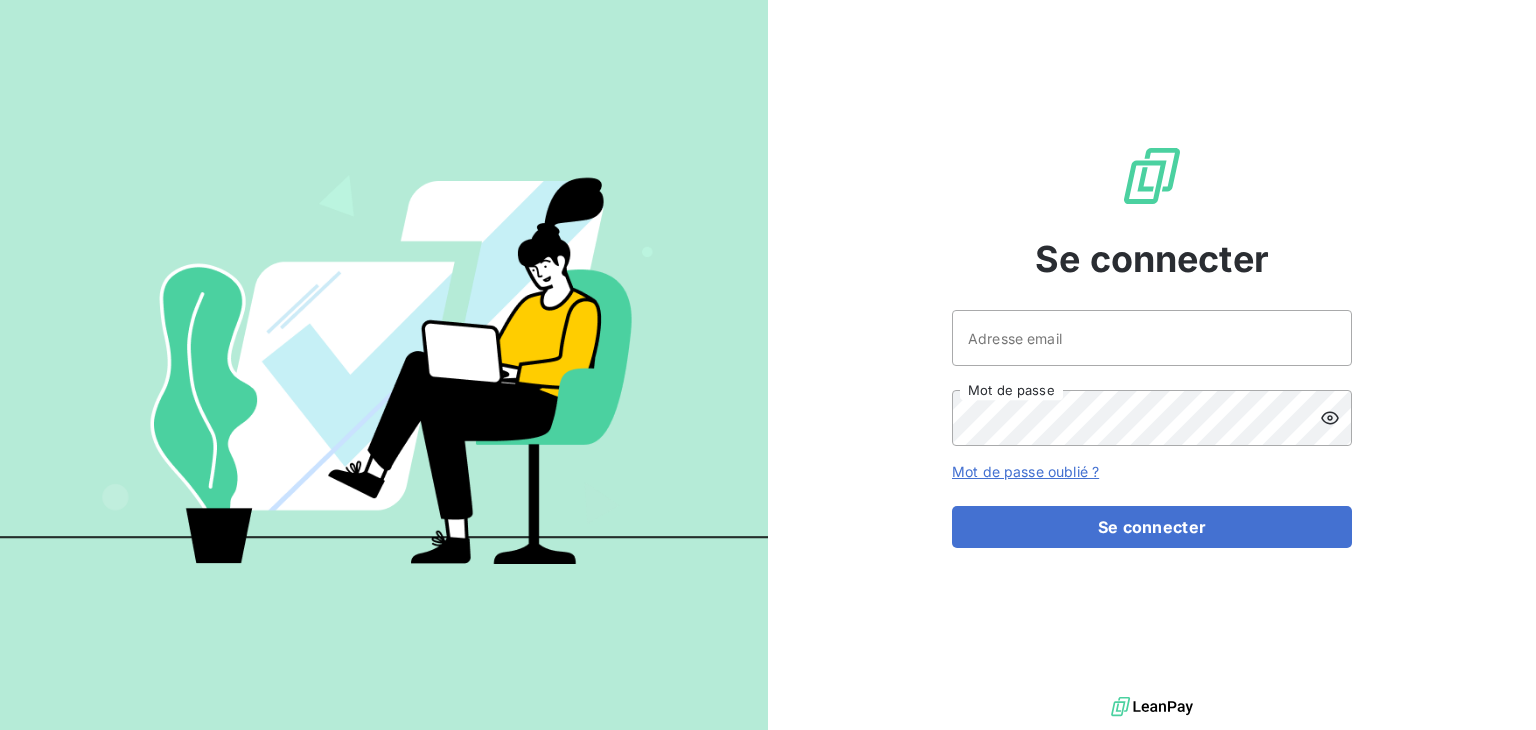 scroll, scrollTop: 0, scrollLeft: 0, axis: both 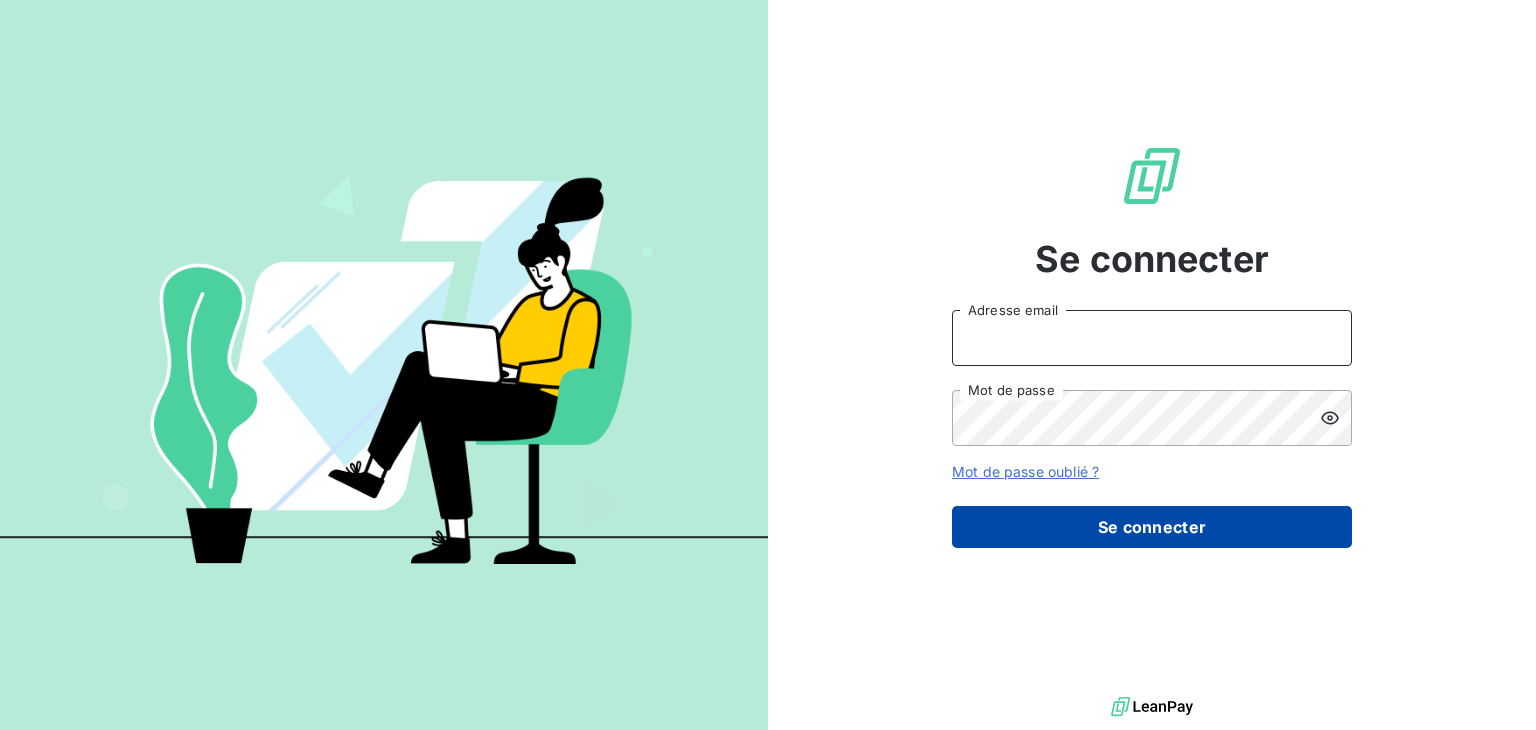 type on "[EMAIL]" 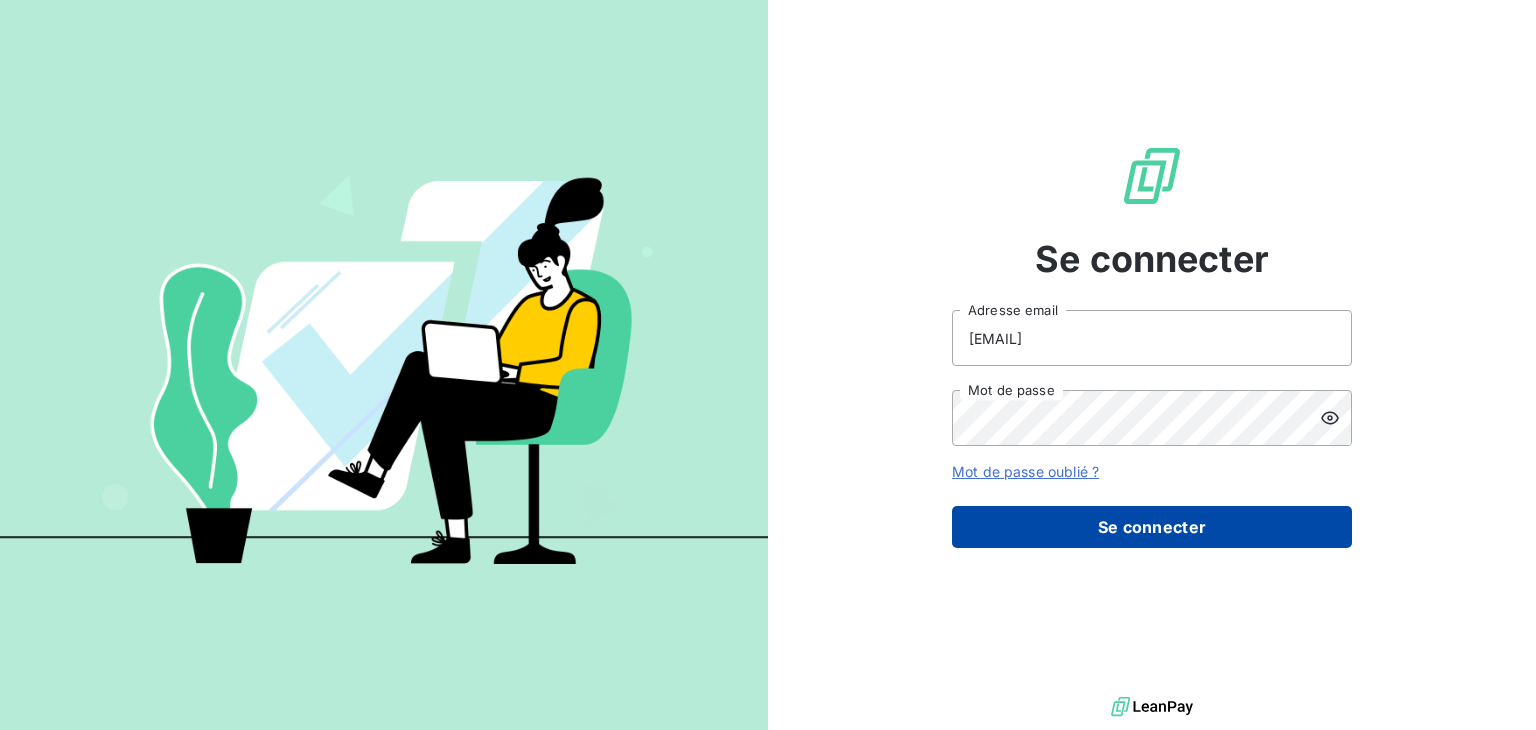 click on "Se connecter" at bounding box center (1152, 527) 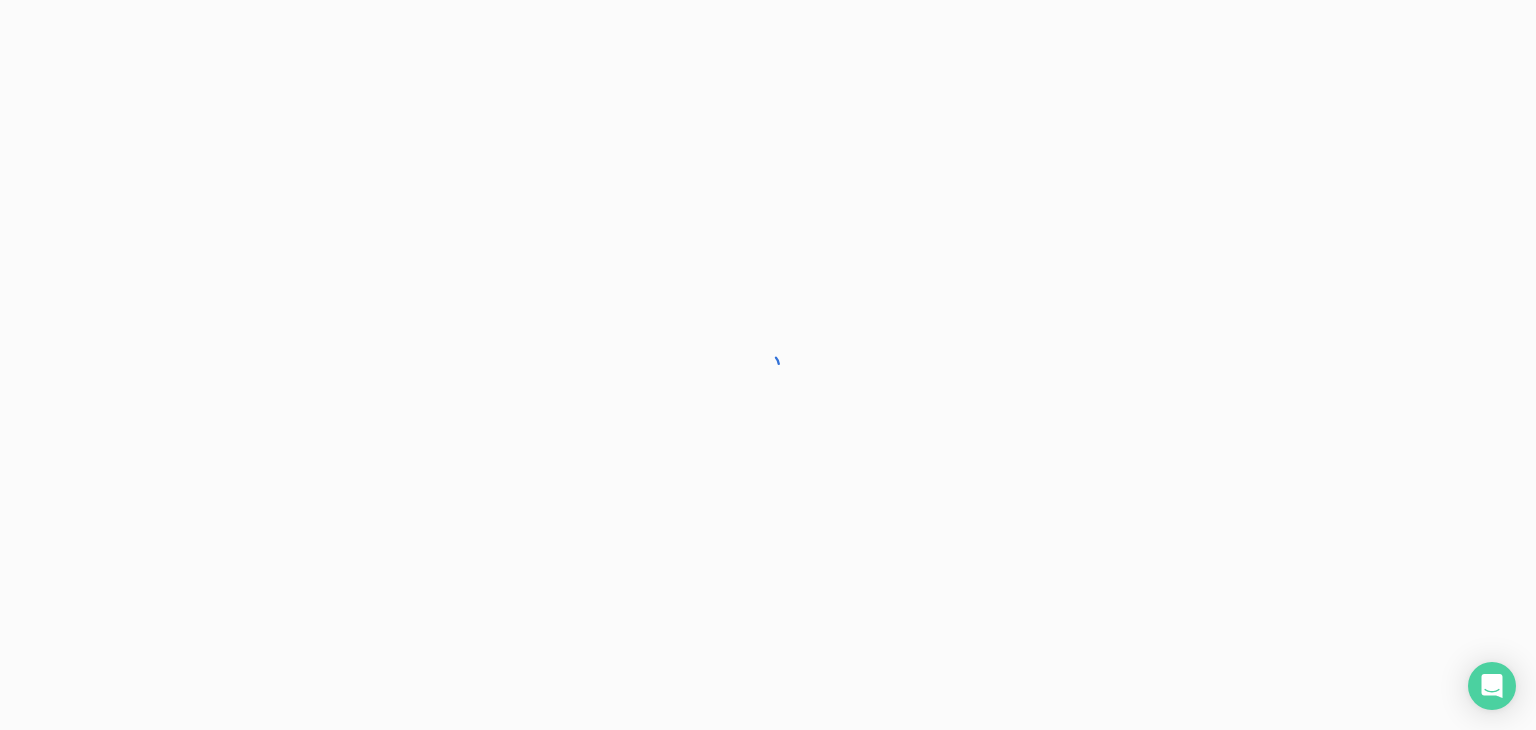 scroll, scrollTop: 0, scrollLeft: 0, axis: both 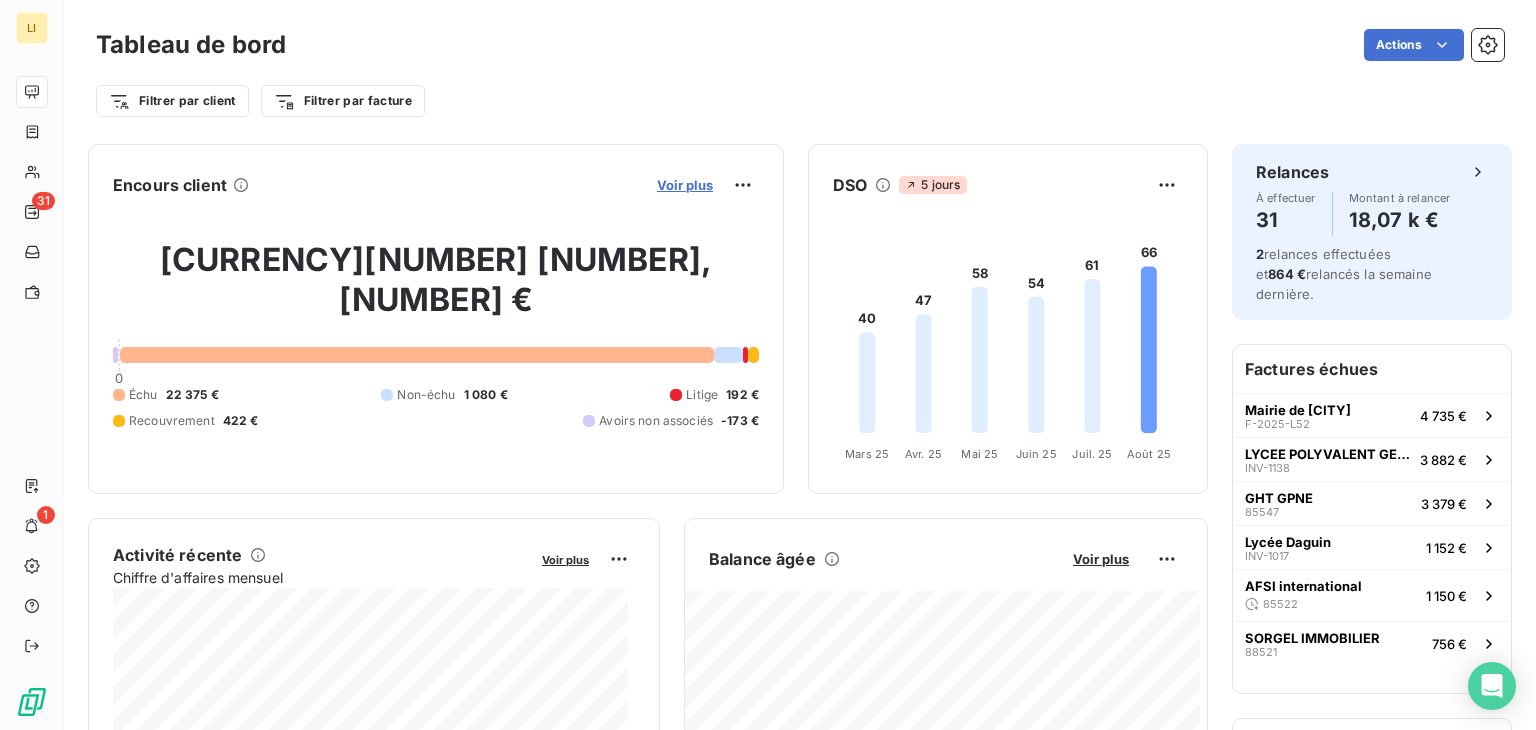 click on "Voir plus" at bounding box center (685, 185) 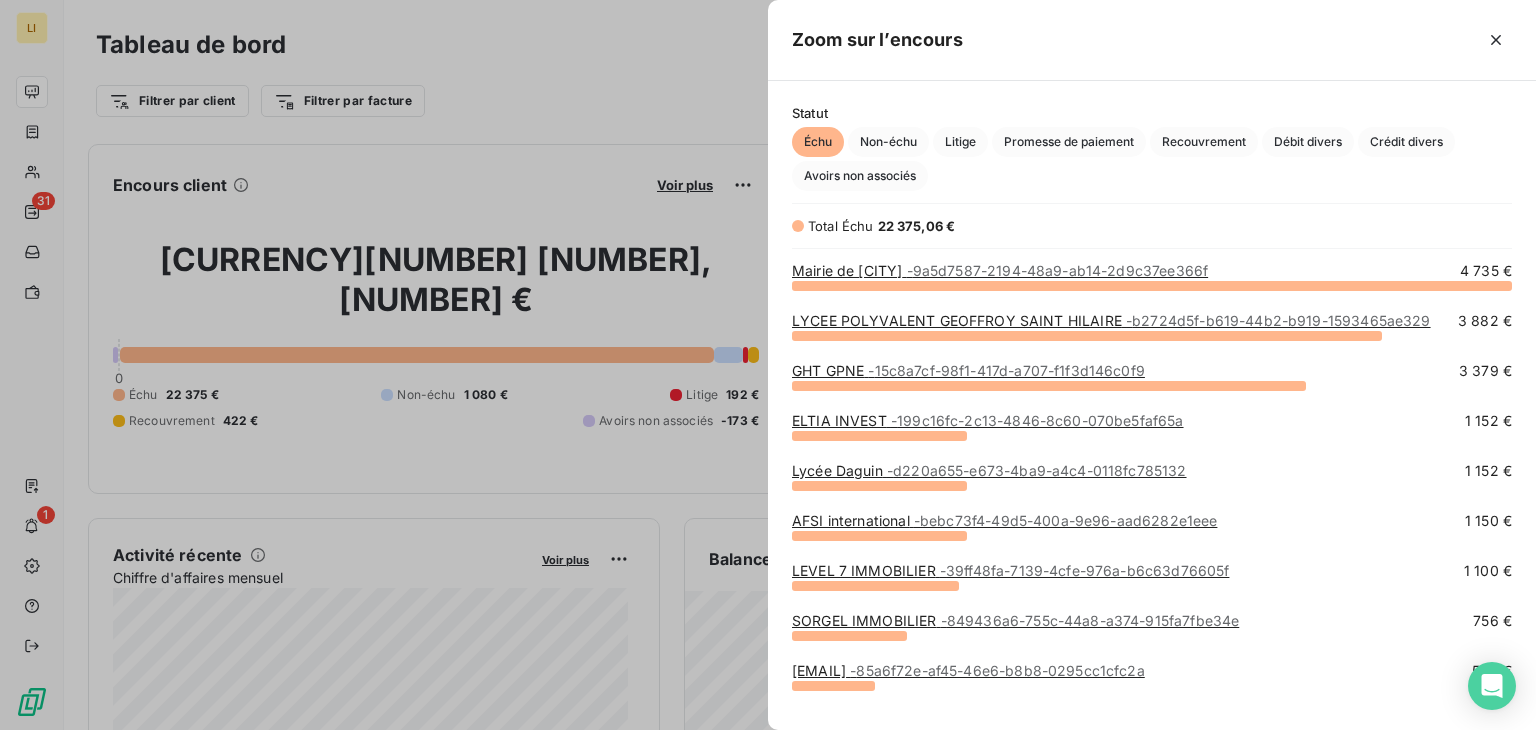scroll, scrollTop: 16, scrollLeft: 16, axis: both 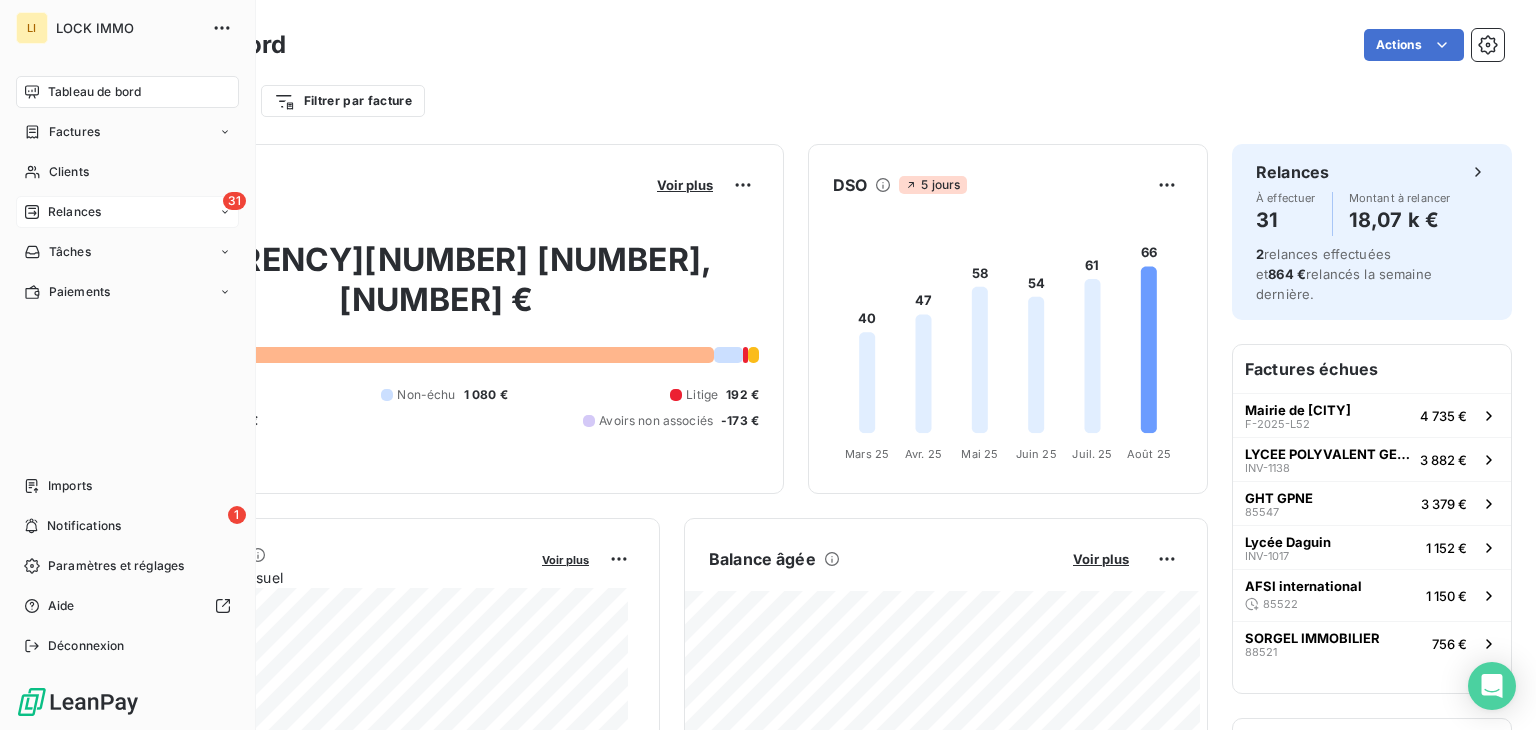 click on "Relances" at bounding box center [74, 212] 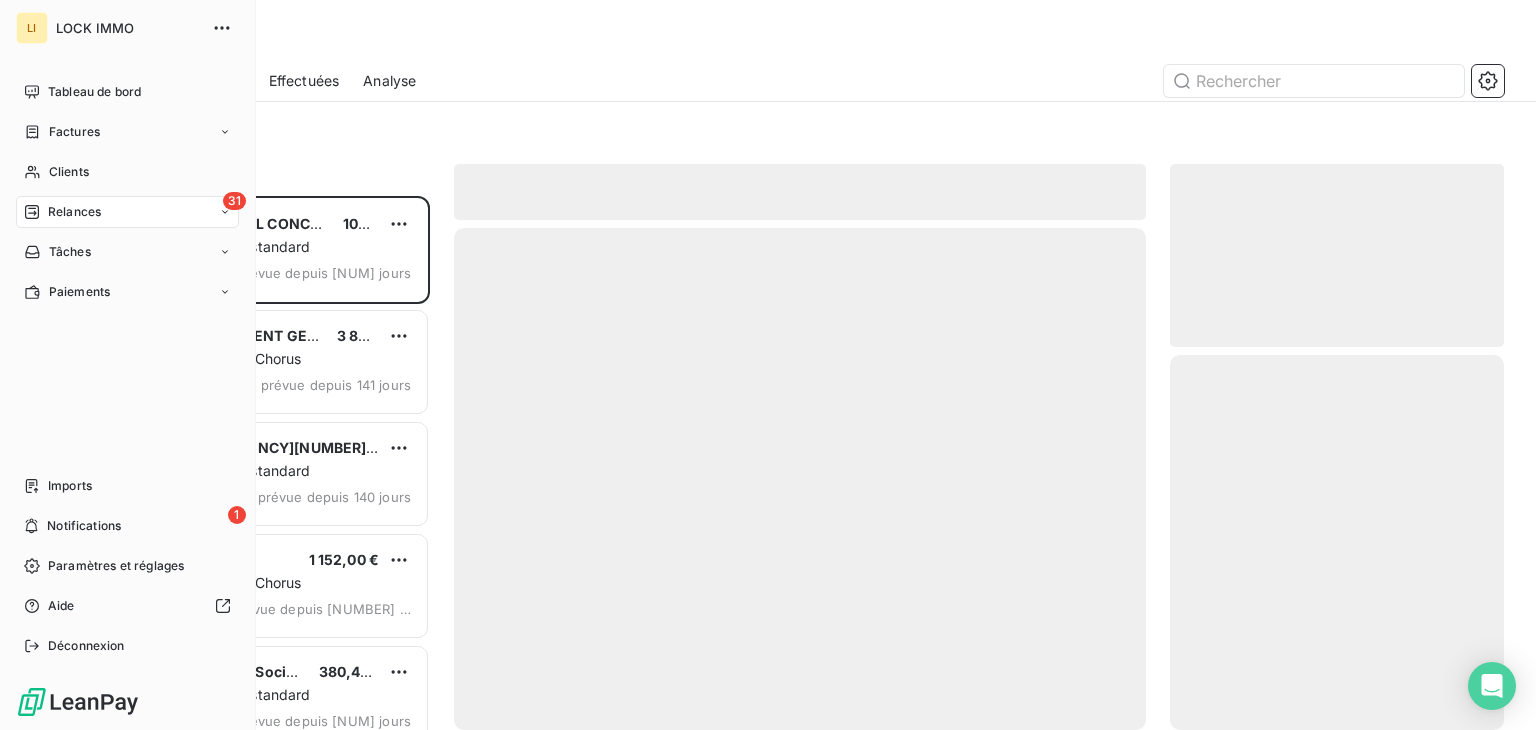scroll, scrollTop: 16, scrollLeft: 16, axis: both 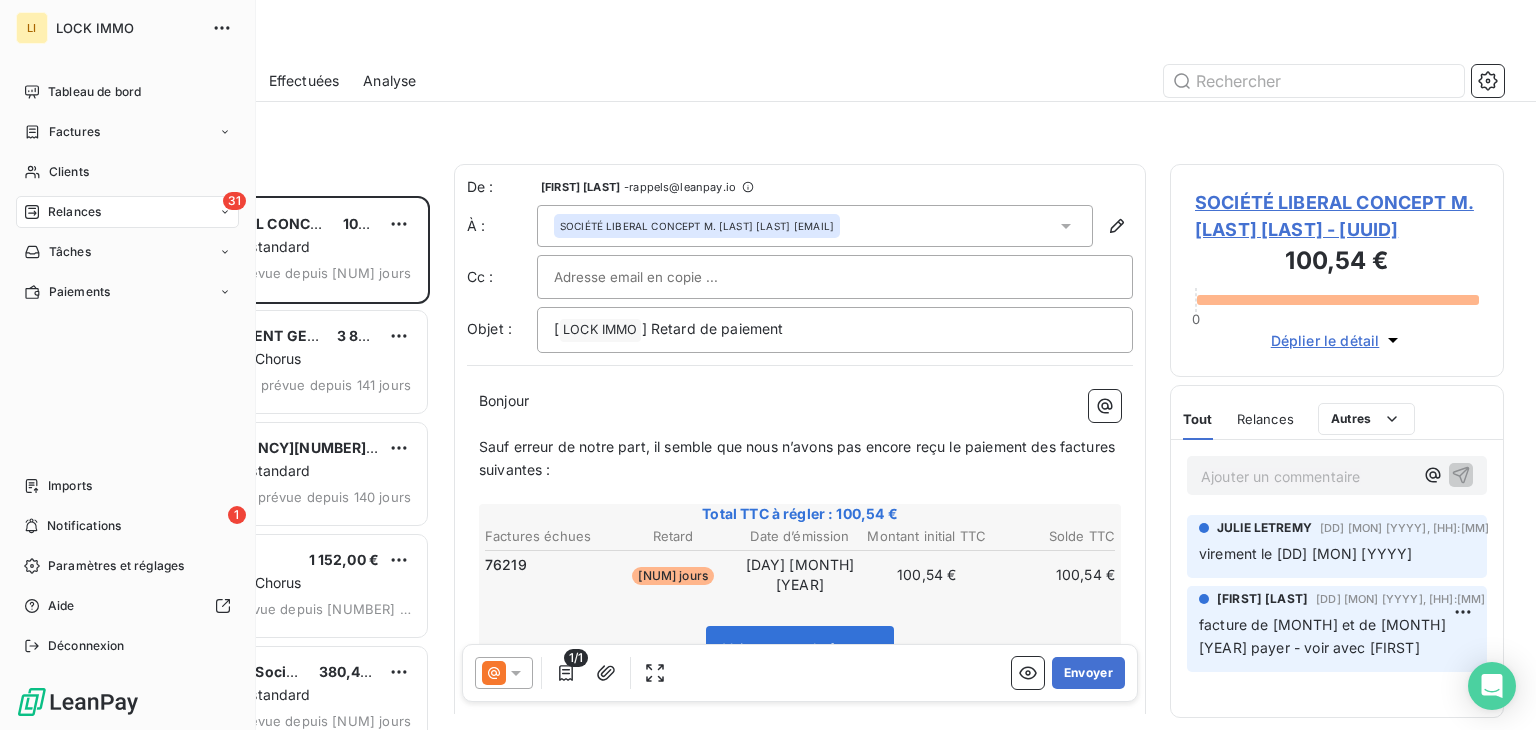 click on "Tableau de bord Factures Clients 31 Relances Tâches Paiements" at bounding box center [127, 192] 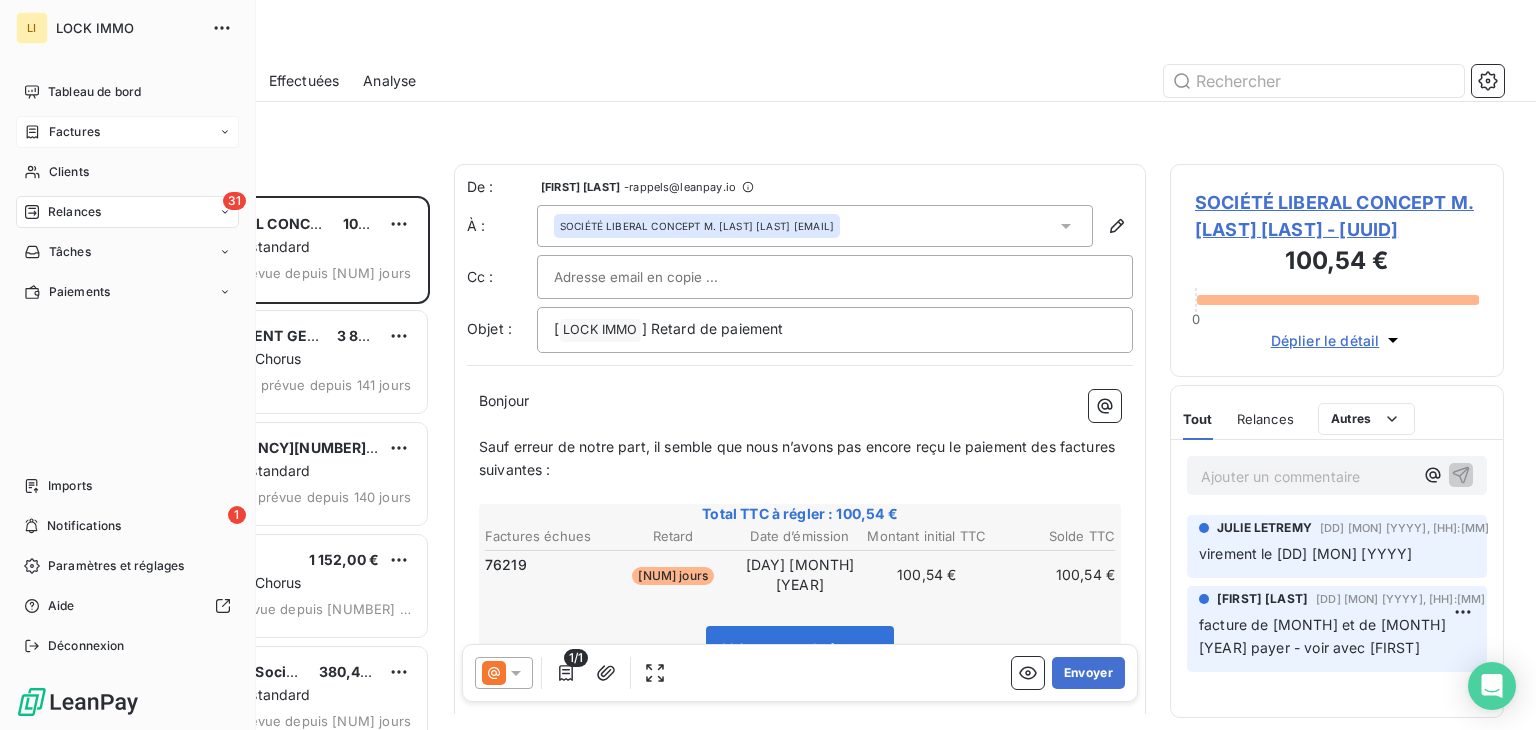 click on "Factures" at bounding box center (74, 132) 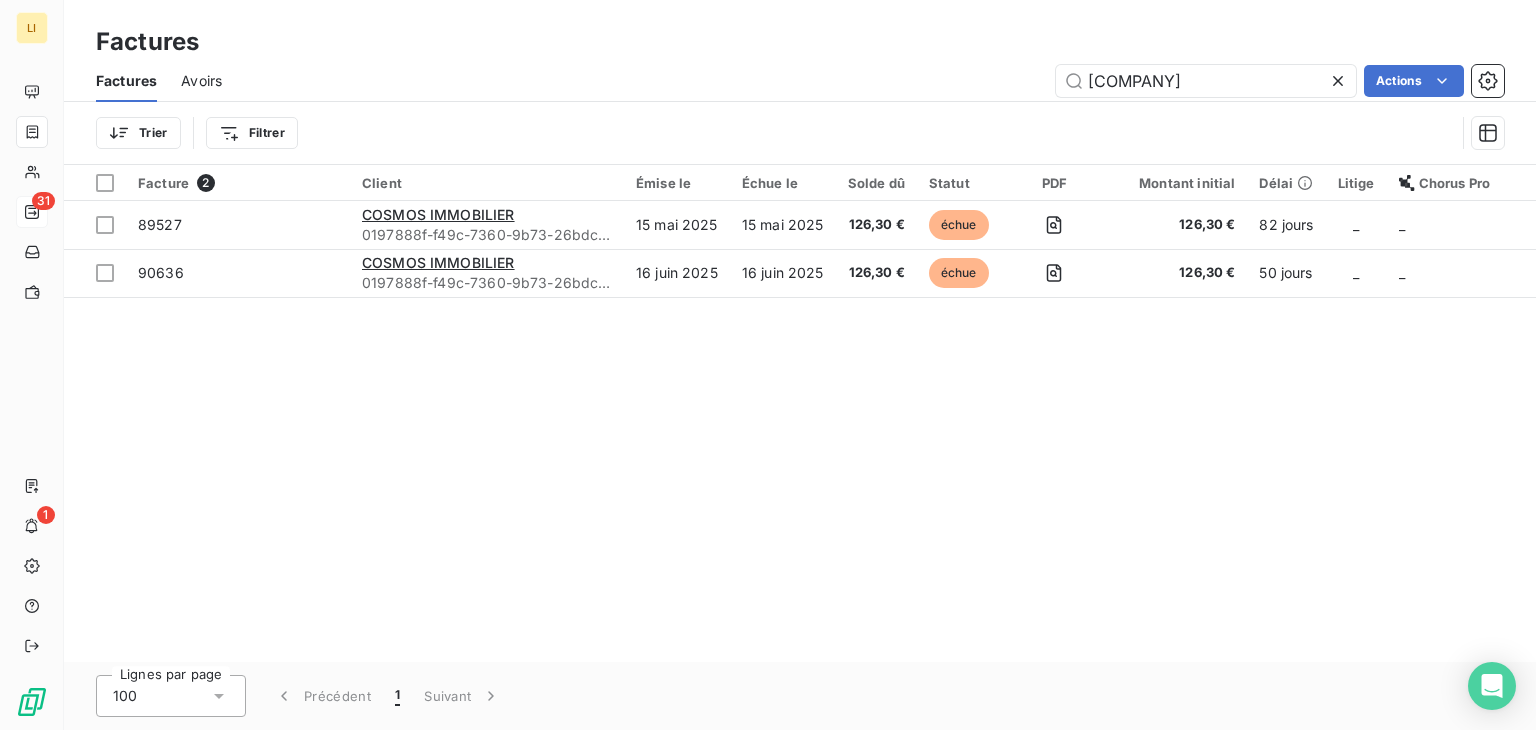 click 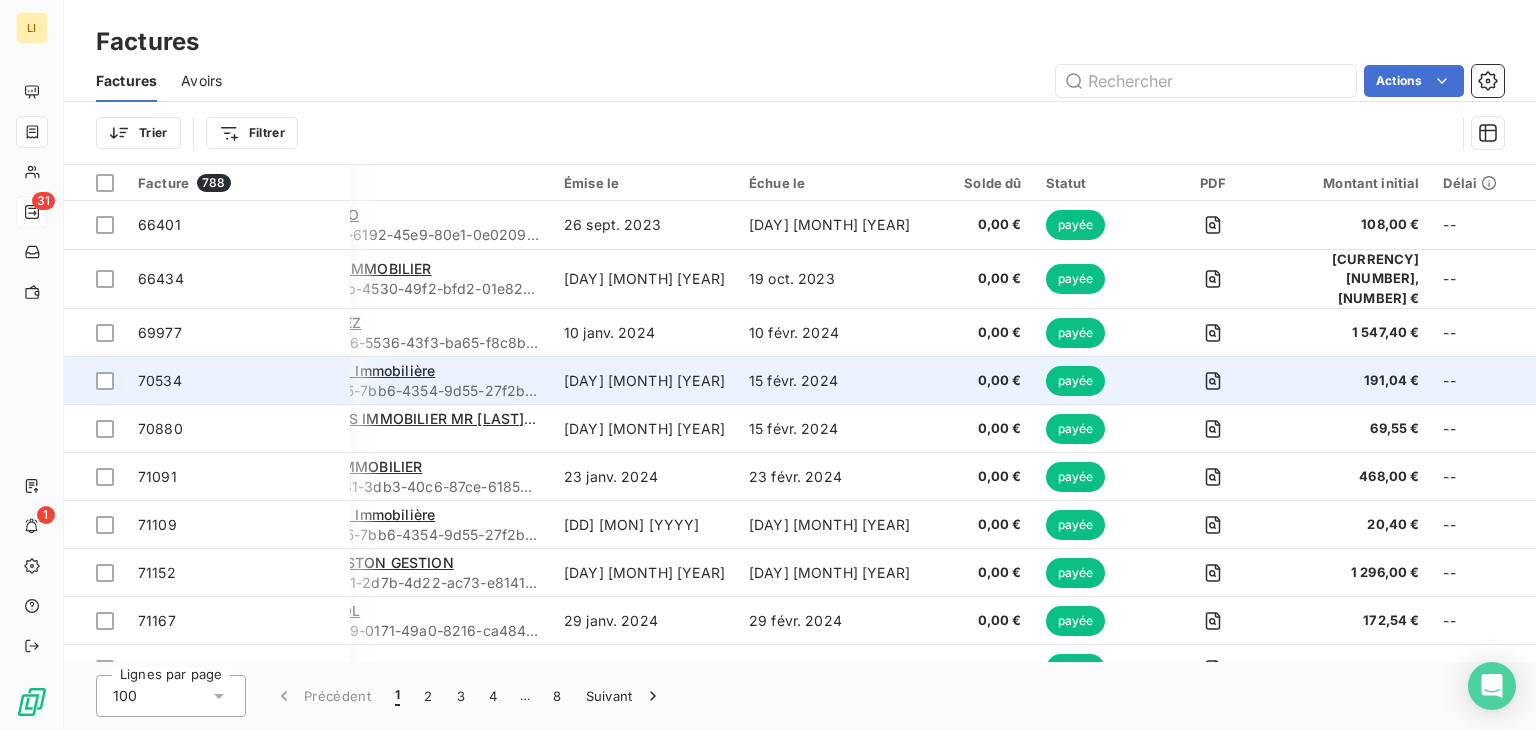 scroll, scrollTop: 0, scrollLeft: 98, axis: horizontal 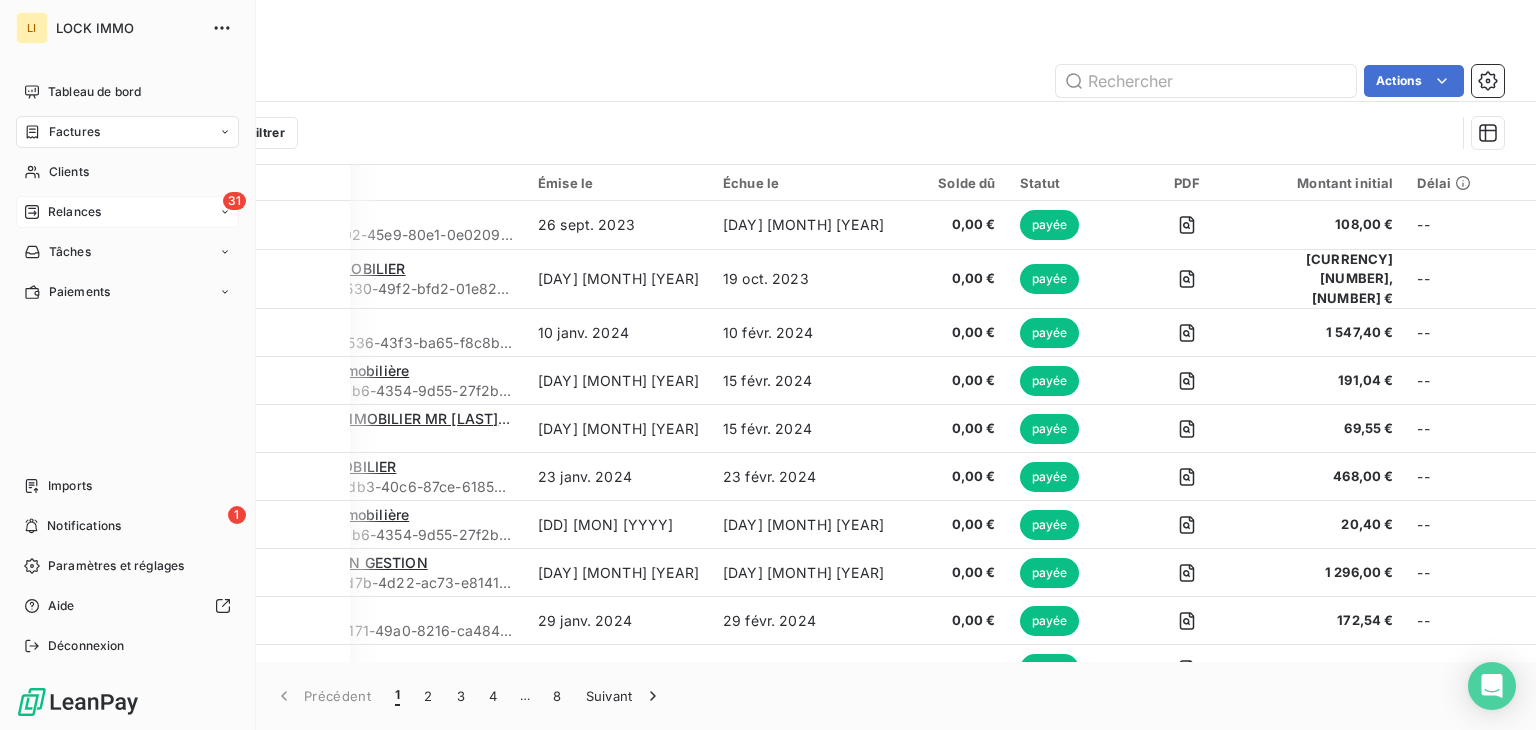 click on "Relances" at bounding box center [74, 212] 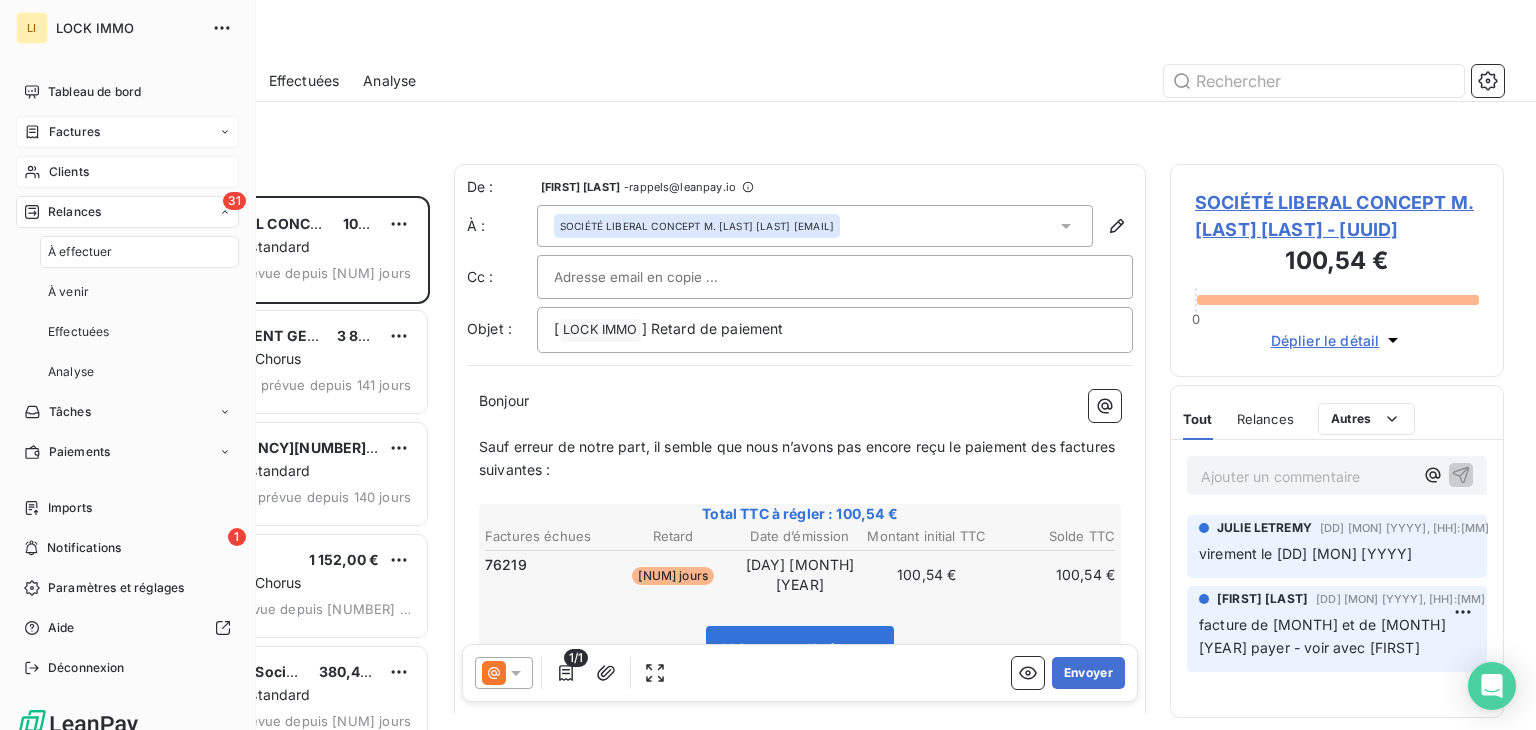 scroll, scrollTop: 16, scrollLeft: 16, axis: both 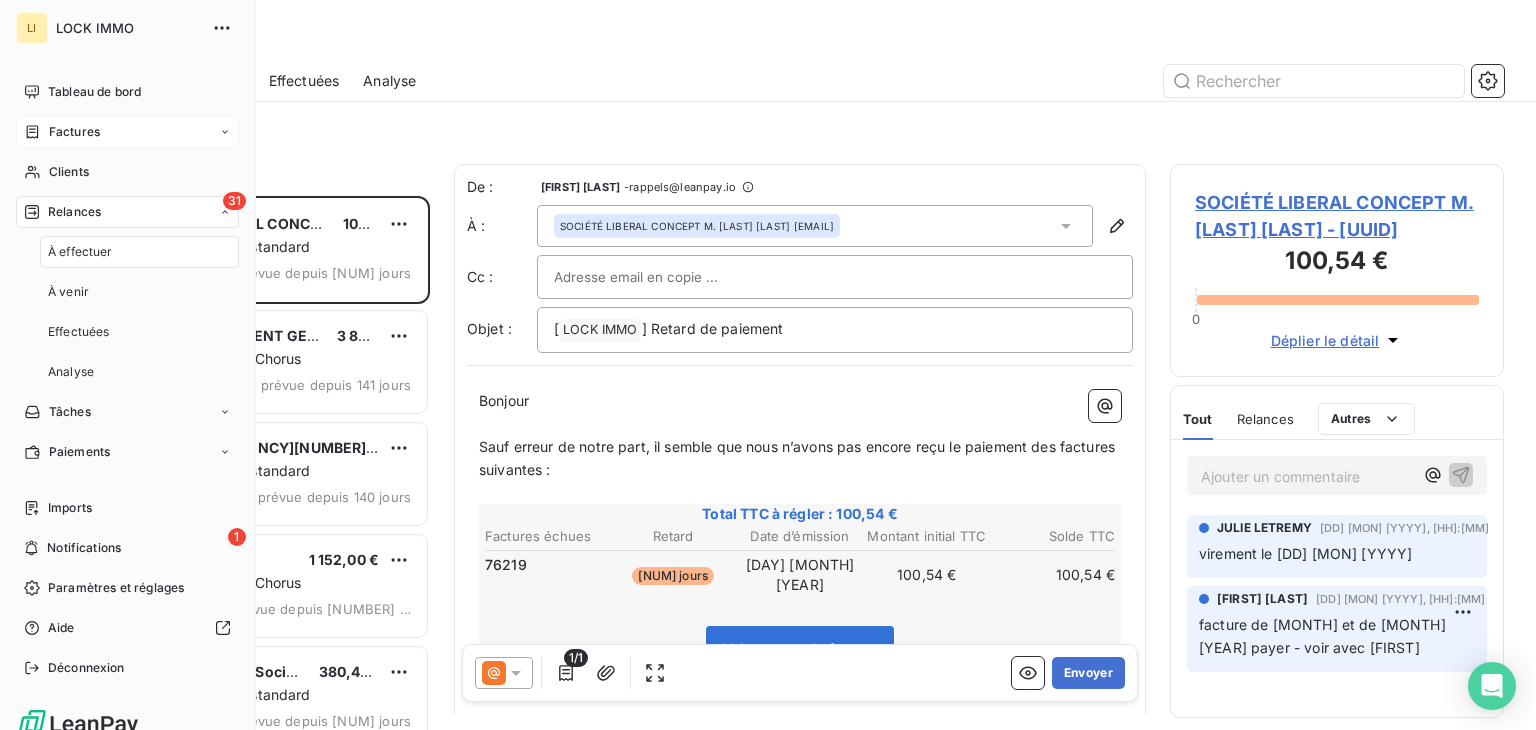 click on "Factures" at bounding box center [74, 132] 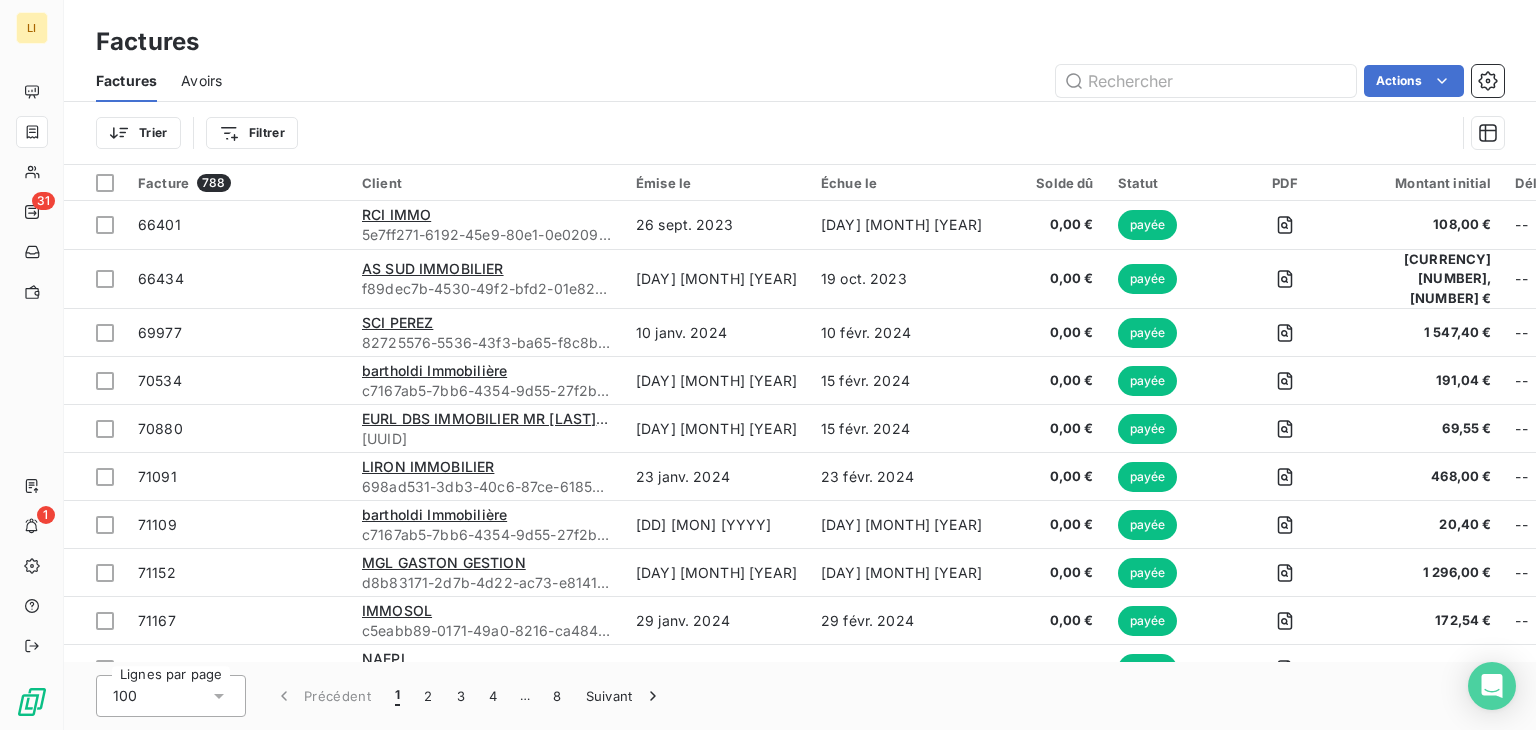 click on "Trier Filtrer" at bounding box center [800, 133] 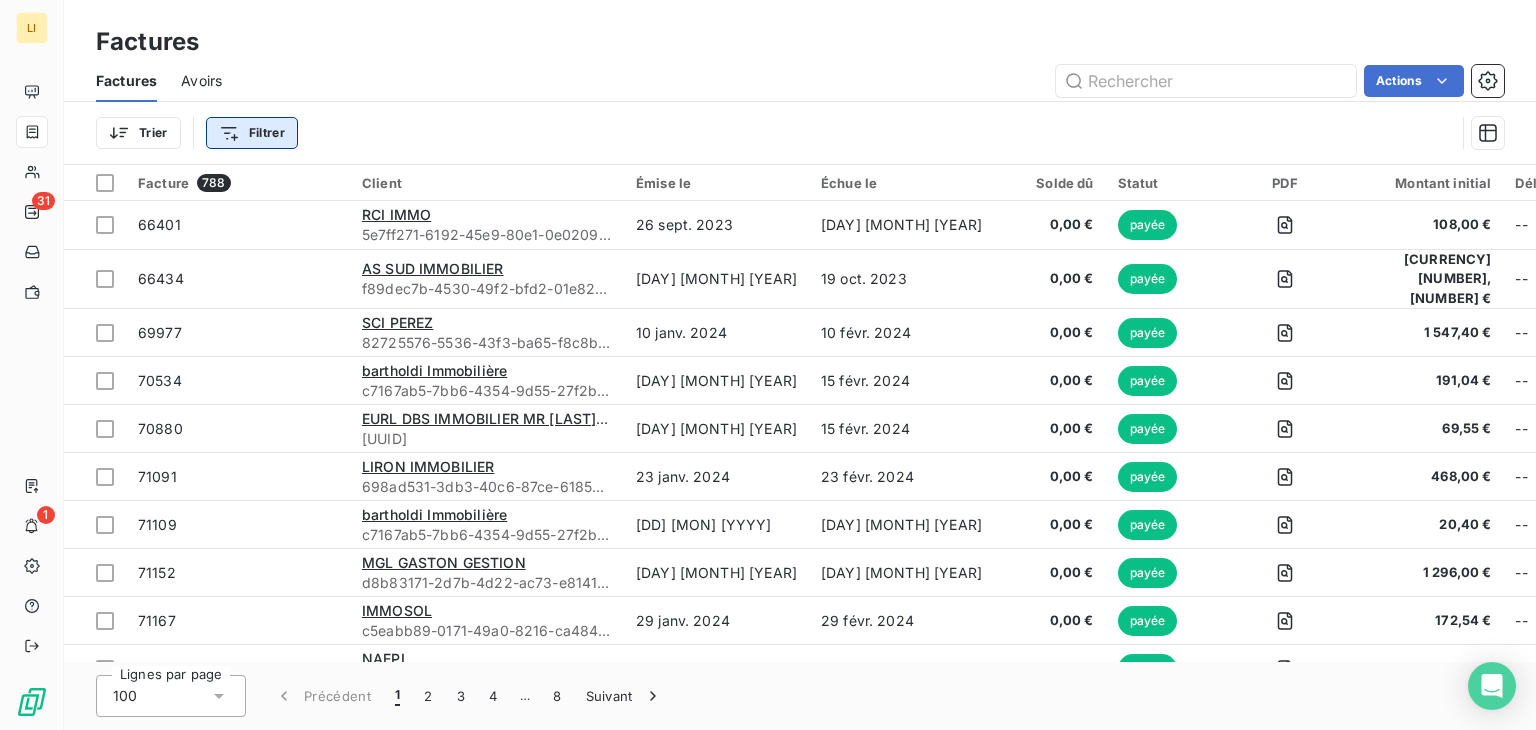 click on "LI 31 1 Factures Factures Avoirs Actions Trier Filtrer Facture [NUMBER] Client Émise le Échue le Solde dû Statut PDF Montant initial Délai Litige Chorus Pro Retard   Pas de contrat Pas de réponse Liquidation judiciaire [NUMBER] [COMPANY] [UUID] [DAY] [MONTH] [YEAR] [DAY] [MONTH] [YEAR] [CURRENCY][NUMBER] € payée [NUMBER] € -- _ _ _ _ _ [NUMBER] [COMPANY] [UUID] [DAY] [MONTH] [YEAR] [DAY] [MONTH] [YEAR] [CURRENCY][NUMBER] € -- _ _ _ _ _ [NUMBER] [COMPANY] [UUID] [DAY] [MONTH] [YEAR] [DAY] [MONTH] [YEAR] [CURRENCY][NUMBER] € -- _ _ _ _ _ [NUMBER] [COMPANY] [UUID] [DAY] [MONTH] [YEAR] [DAY] [MONTH] [YEAR] [CURRENCY][NUMBER] € -- _ _ _ _ _ [NUMBER] [COMPANY] [UUID] [DAY] [MONTH] [YEAR] [DAY] [MONTH] [YEAR] [CURRENCY][NUMBER] € -- _ _ _ _ _ [NUMBER] [COMPANY] [UUID] [DAY] [MONTH] [YEAR] [DAY] [MONTH] [YEAR] [CURRENCY][NUMBER] € -- _ _" at bounding box center [768, 365] 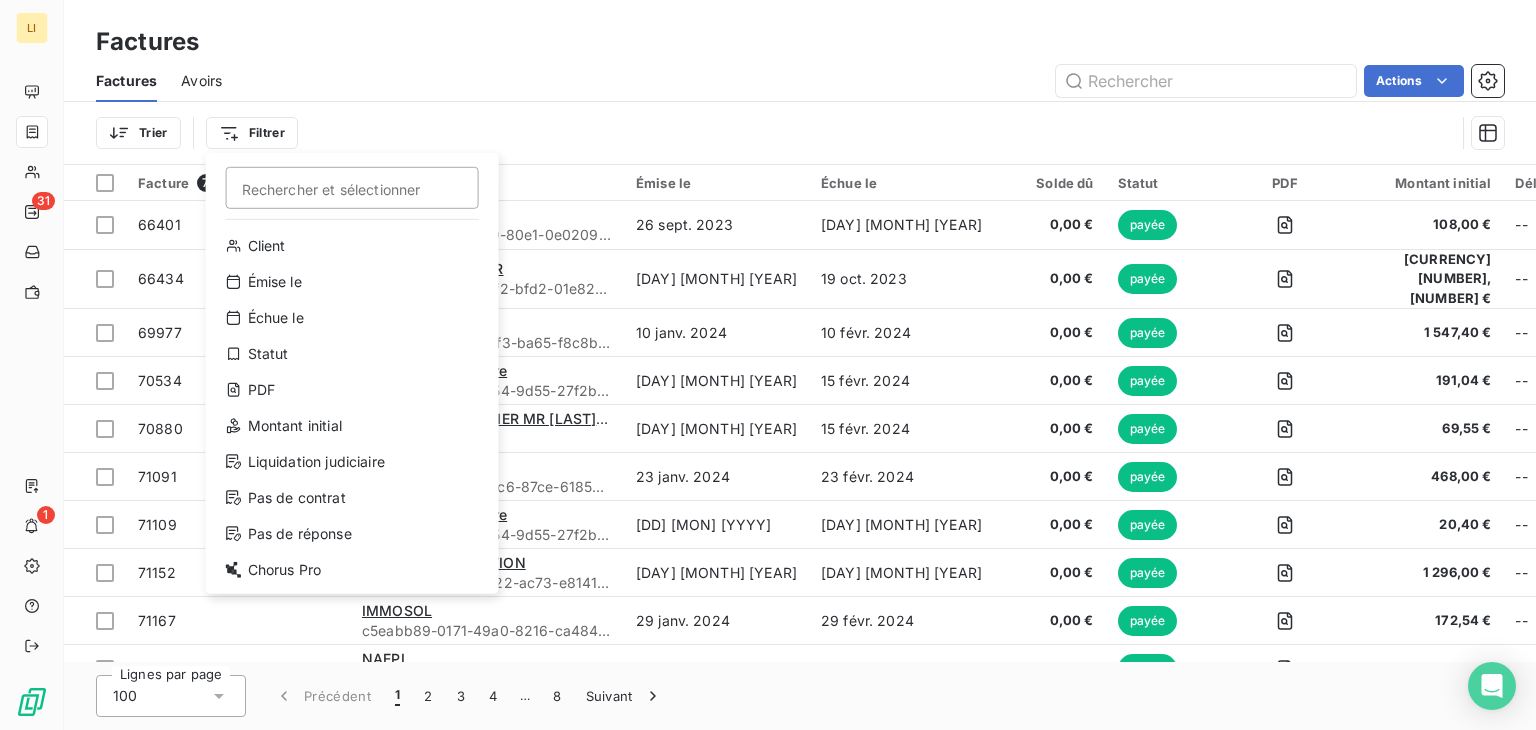 click on "LI 31 1 Factures Factures Avoirs Actions Trier Filtrer Rechercher et sélectionner Client Émise le Échue le Statut PDF Montant initial Liquidation judiciaire Pas de contrat Pas de réponse Chorus Pro Facture 788 Client Émise le Échue le Solde dû Statut PDF Montant initial Délai Litige Chorus Pro Retard   Pas de contrat Pas de réponse Liquidation judiciaire 66401 RCI IMMO [UUID] [DD] [MON] [YYYY] [DD] [MON] [YYYY] 0,00 € payée 108,00 € -- _ _ _ _ _ 66434 AS SUD IMMOBILIER [UUID] [DD] [MON] [YYYY] [DD] [MON] [YYYY] 0,00 € payée 301,79 € -- _ _ _ _ _ 69977 SCI PEREZ [UUID] [DD] [MON] [YYYY] [DD] [MON] [YYYY] 0,00 € payée 1 547,40 € -- _ _ _ _ _ 70534 bartholdi Immobilière [UUID] [DD] [MON] [YYYY] [DD] [MON] [YYYY] 0,00 € payée 191,04 € -- _ _ _ _ _ 70880 EURL DBS IMMOBILIER MR [LAST] [LAST] [UUID] [DD] [MON] [YYYY] [DD] [MON] [YYYY] 0,00 € payée _" at bounding box center (768, 365) 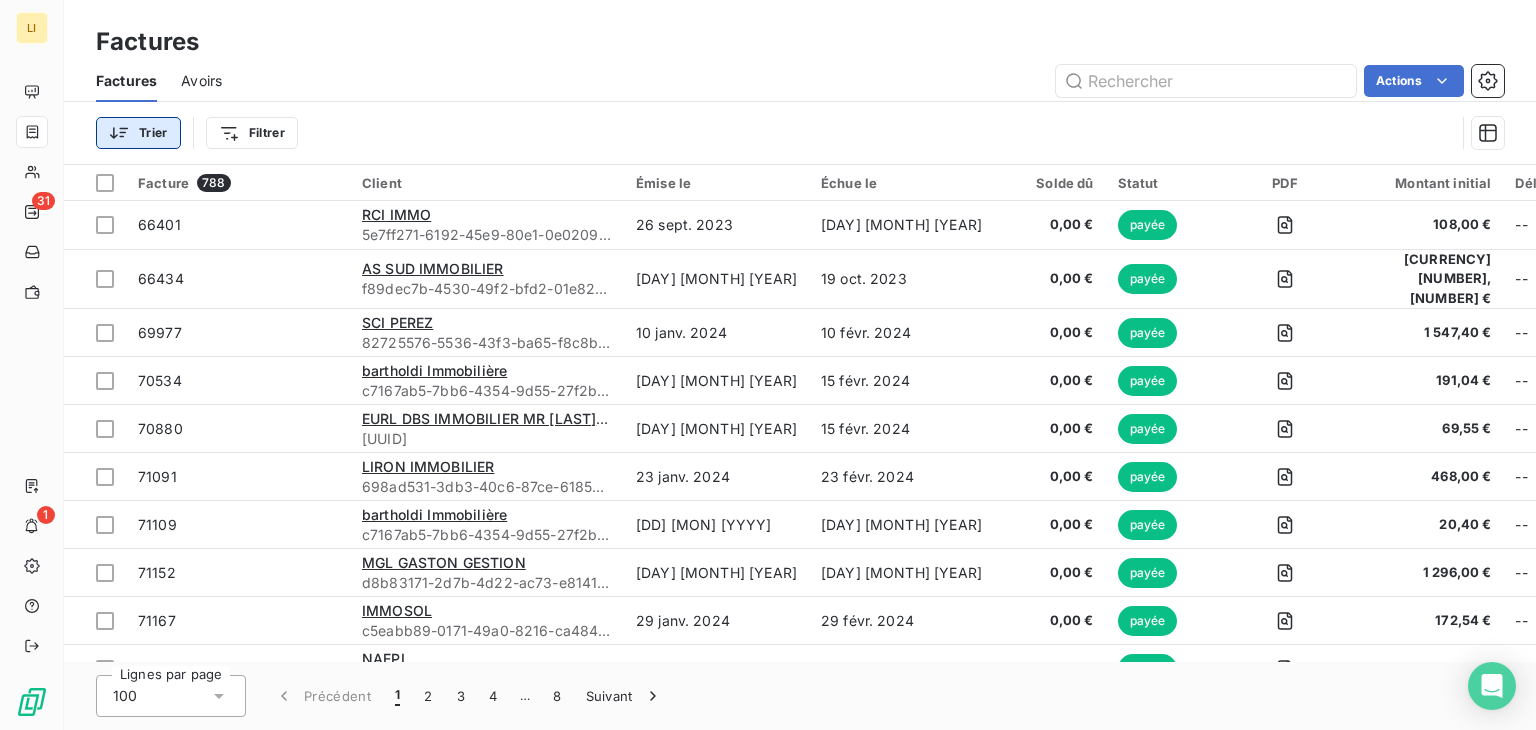 click on "LI 31 1 Factures Factures Avoirs Actions Trier Filtrer Facture [NUMBER] Client Émise le Échue le Solde dû Statut PDF Montant initial Délai Litige Chorus Pro Retard   Pas de contrat Pas de réponse Liquidation judiciaire [NUMBER] [COMPANY] [UUID] [DAY] [MONTH] [YEAR] [DAY] [MONTH] [YEAR] [CURRENCY][NUMBER] € payée [NUMBER] € -- _ _ _ _ _ [NUMBER] [COMPANY] [UUID] [DAY] [MONTH] [YEAR] [DAY] [MONTH] [YEAR] [CURRENCY][NUMBER] € -- _ _ _ _ _ [NUMBER] [COMPANY] [UUID] [DAY] [MONTH] [YEAR] [DAY] [MONTH] [YEAR] [CURRENCY][NUMBER] € -- _ _ _ _ _ [NUMBER] [COMPANY] [UUID] [DAY] [MONTH] [YEAR] [DAY] [MONTH] [YEAR] [CURRENCY][NUMBER] € -- _ _ _ _ _ [NUMBER] [COMPANY] [UUID] [DAY] [MONTH] [YEAR] [DAY] [MONTH] [YEAR] [CURRENCY][NUMBER] € -- _ _ _ _ _ [NUMBER] [COMPANY] [UUID] [DAY] [MONTH] [YEAR] [DAY] [MONTH] [YEAR] [CURRENCY][NUMBER] € -- _ _" at bounding box center [768, 365] 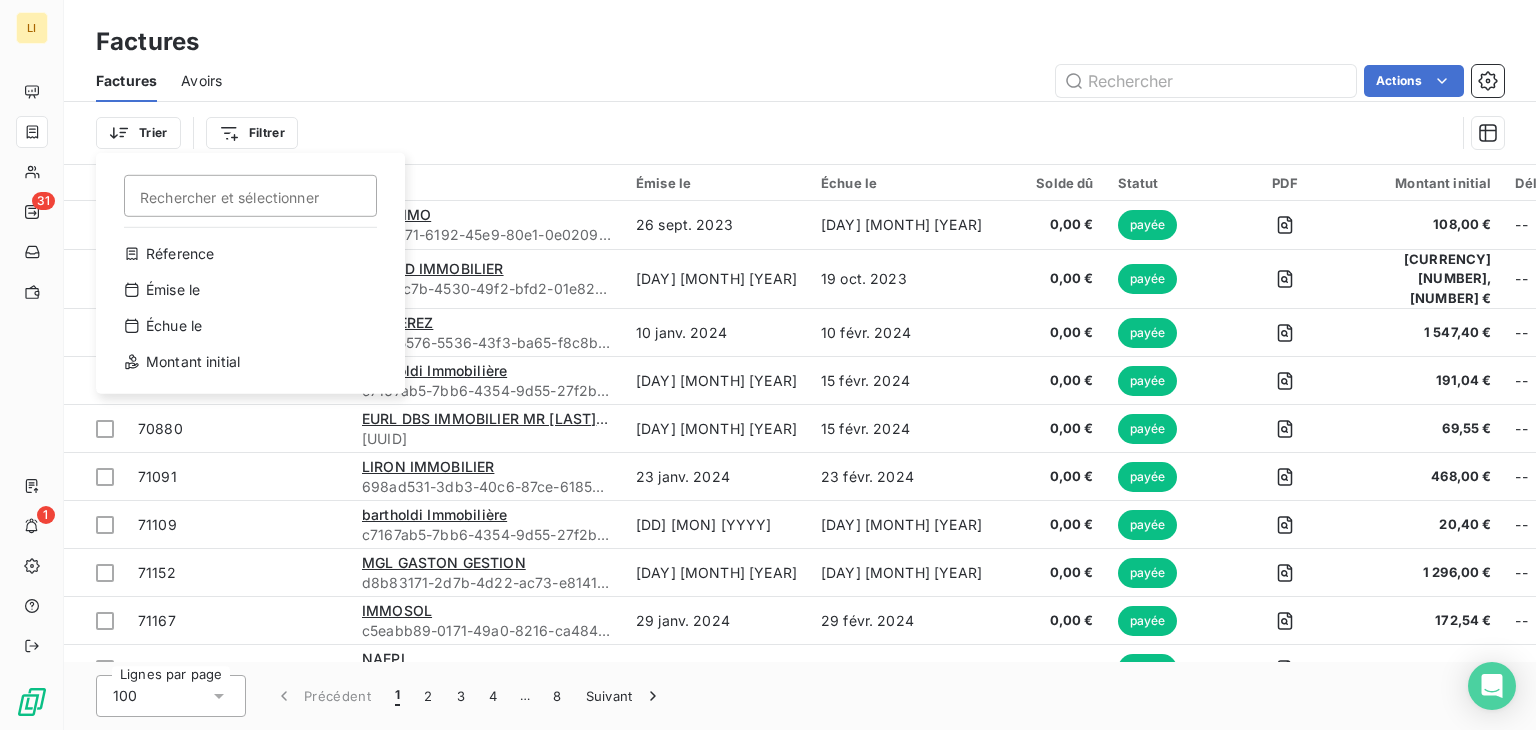 click on "LI 31 1 Factures Factures Avoirs Actions Trier Rechercher et sélectionner Réference Émise le Échue le Montant initial Filtrer Facture [NUMBER] Client Émise le Échue le Solde dû Statut PDF Montant initial Délai Litige Chorus Pro Retard   Pas de contrat Pas de réponse Liquidation judiciaire [NUMBER] [COMPANY] [UUID] [DAY] [MONTH] [YEAR] [DAY] [MONTH] [YEAR] [CURRENCY][NUMBER] € payée [NUMBER] € -- _ _ _ _ _ [NUMBER] [COMPANY] [UUID] [DAY] [MONTH] [YEAR] [DAY] [MONTH] [YEAR] [CURRENCY][NUMBER] € -- _ _ _ _ _ [NUMBER] [COMPANY] [UUID] [DAY] [MONTH] [YEAR] [DAY] [MONTH] [YEAR] [CURRENCY][NUMBER] € -- _ _ _ _ _ [NUMBER] [COMPANY] [UUID] [DAY] [MONTH] [YEAR] [DAY] [MONTH] [YEAR] [CURRENCY][NUMBER] € -- _ _ _ _ _ [NUMBER] [COMPANY] [UUID] [DAY] [MONTH] [YEAR] [DAY] [MONTH] [YEAR] [CURRENCY][NUMBER] € -- _ _ _ _ _ [NUMBER] [COMPANY] [UUID] [DAY] [MONTH] [YEAR] [DAY] [MONTH] [YEAR] [CURRENCY][NUMBER] € -- _ _" at bounding box center (768, 365) 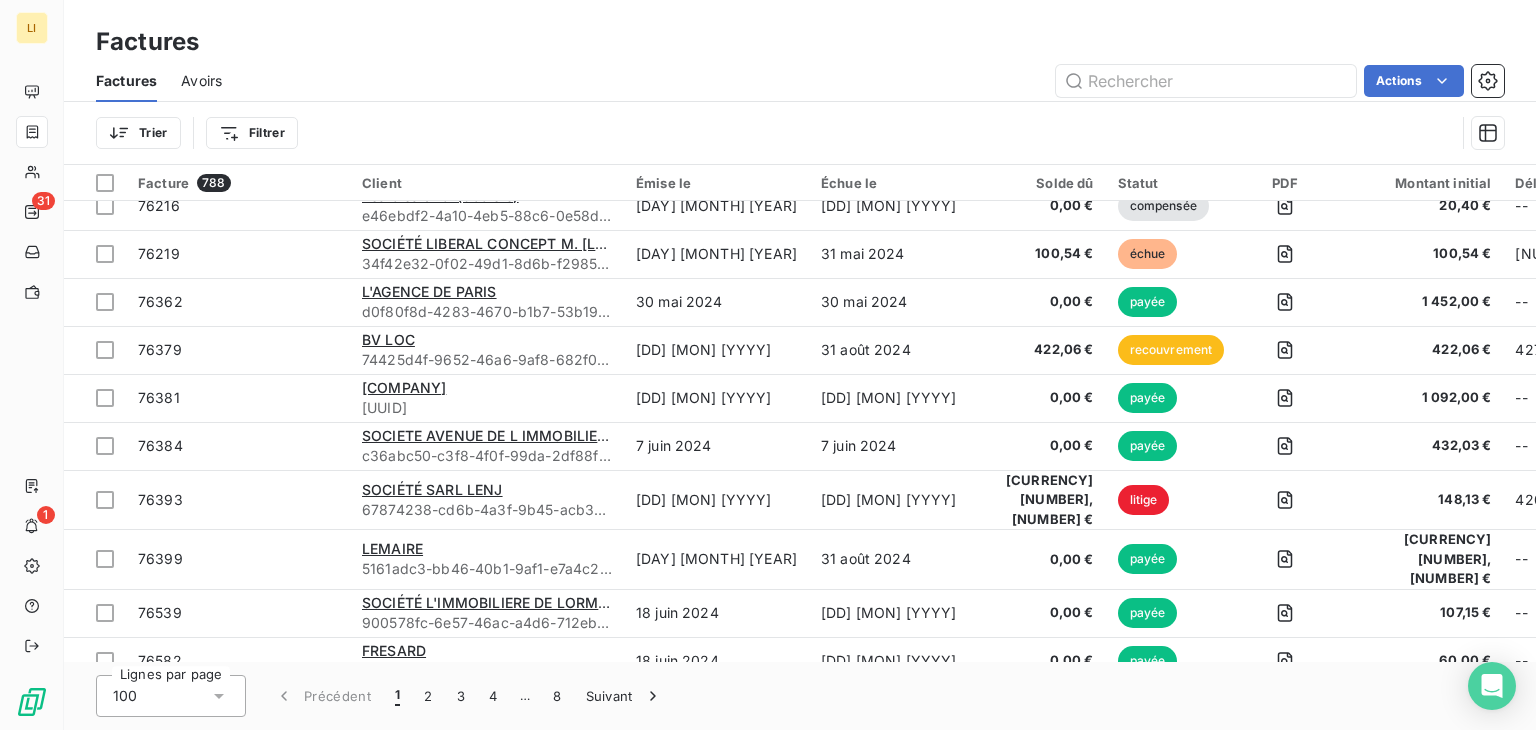 scroll, scrollTop: 1911, scrollLeft: 0, axis: vertical 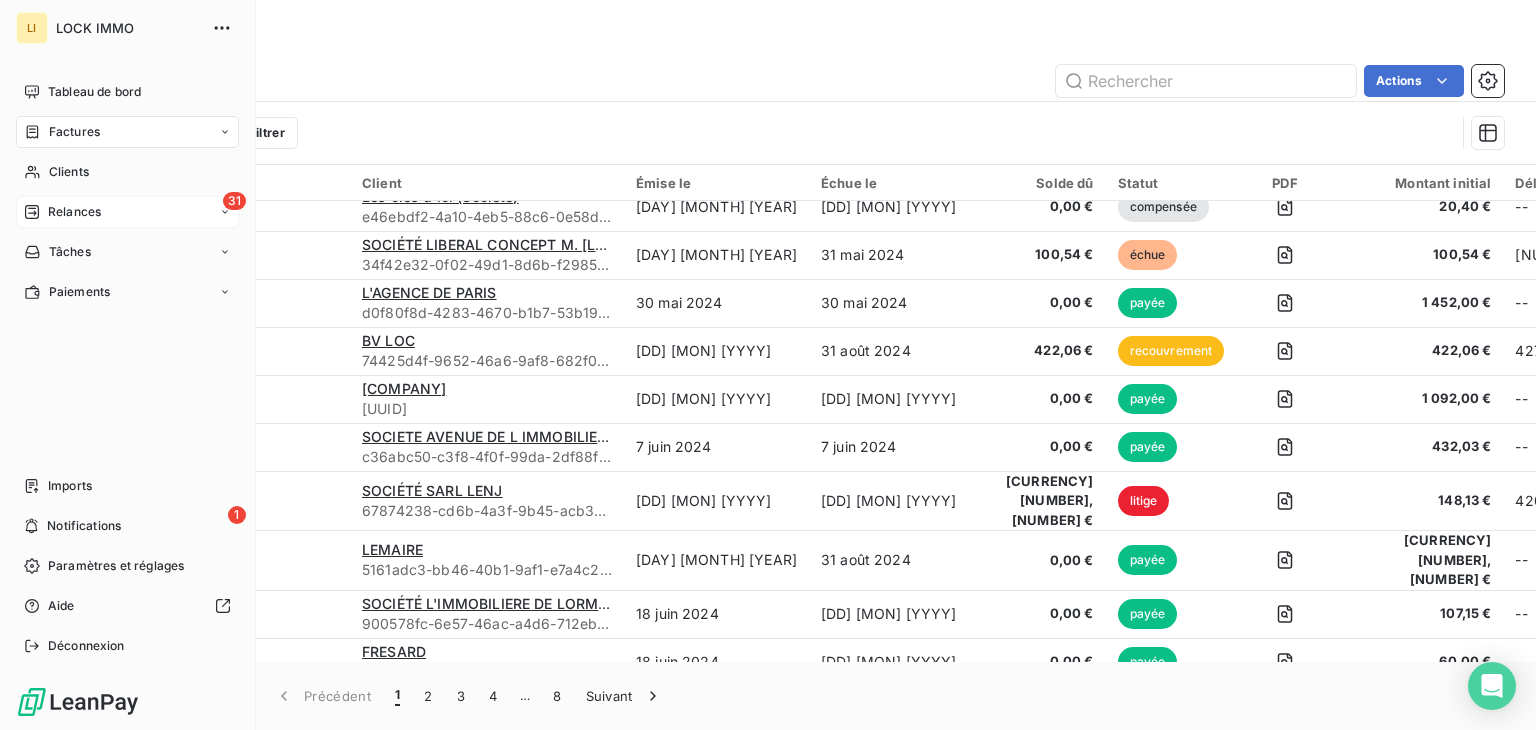 click on "Relances" at bounding box center [62, 212] 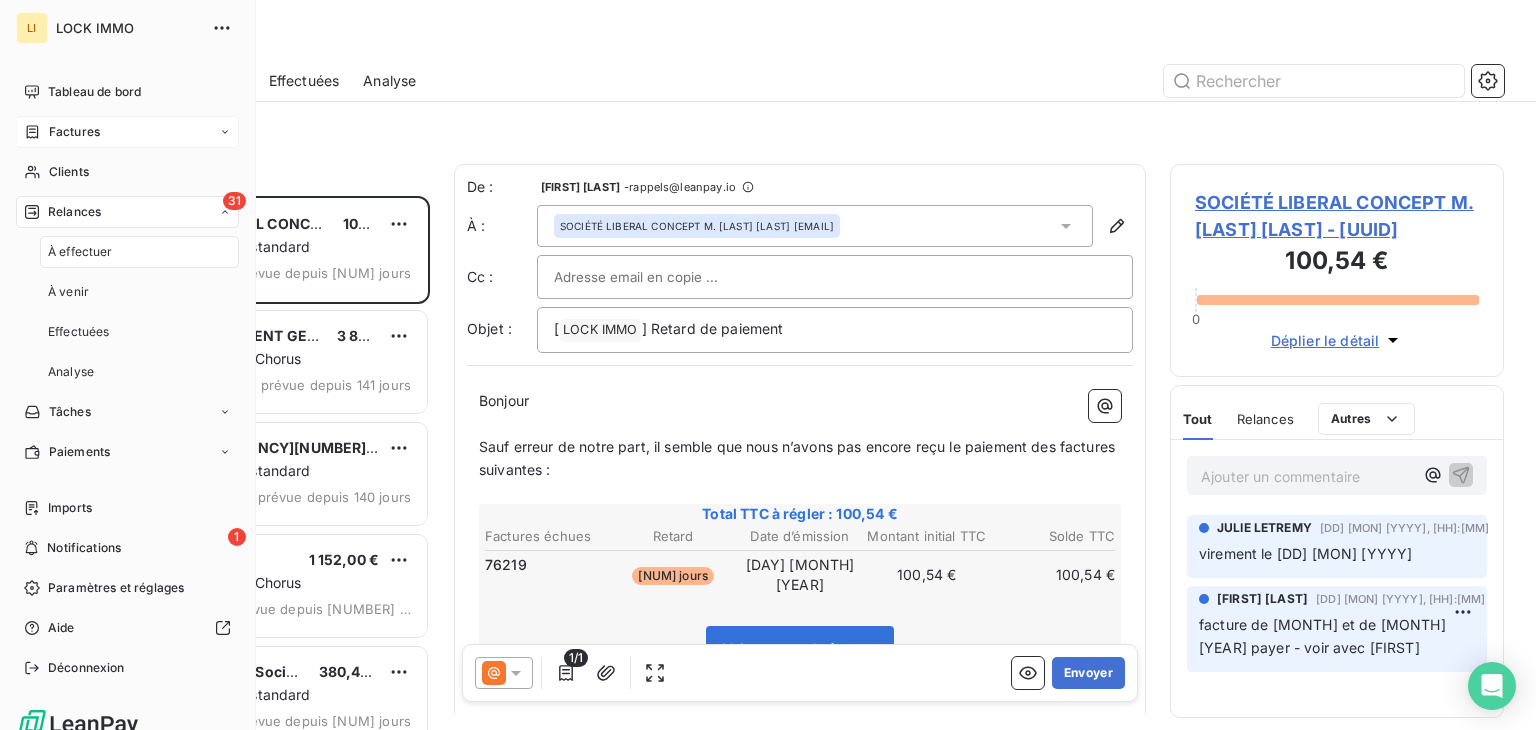 scroll, scrollTop: 16, scrollLeft: 16, axis: both 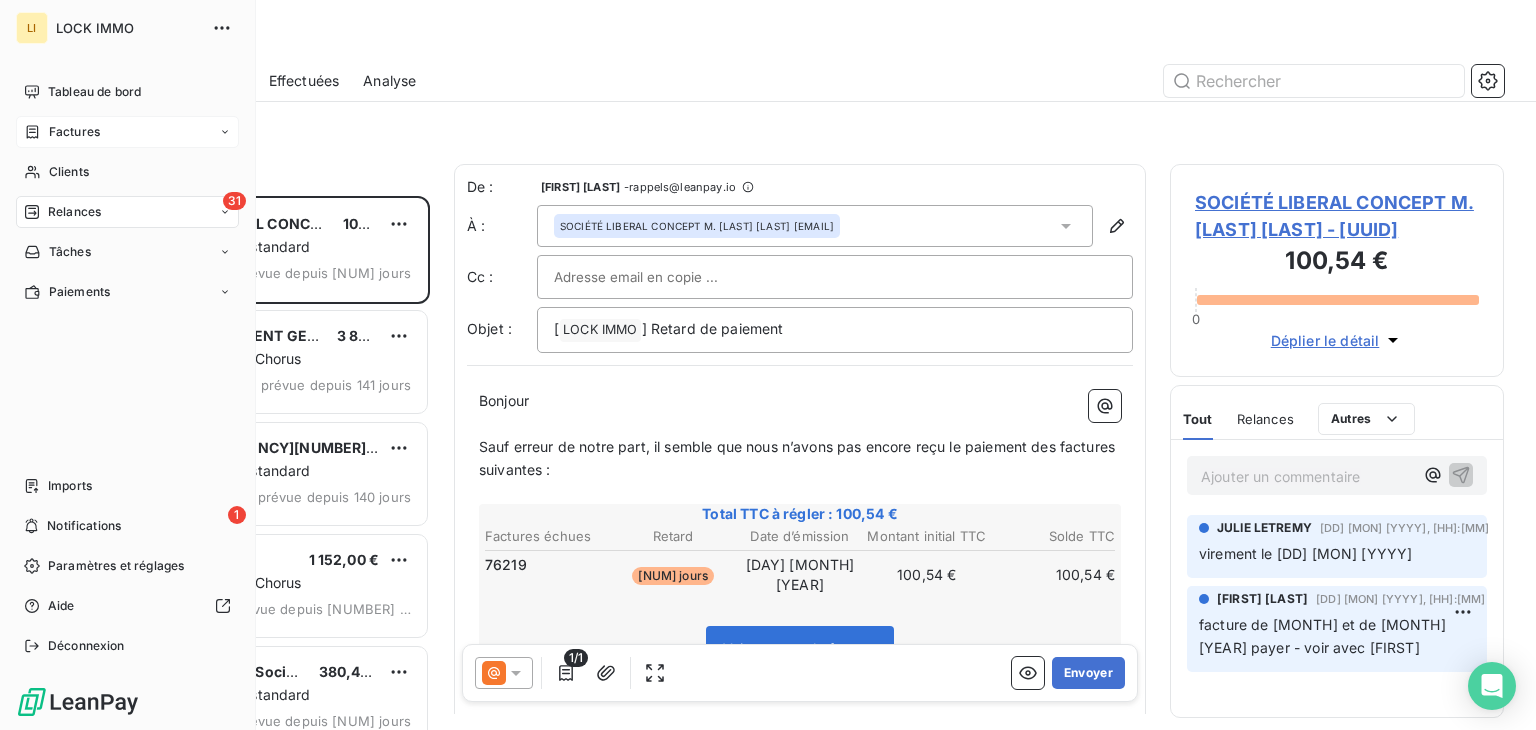 click on "Factures" at bounding box center (62, 132) 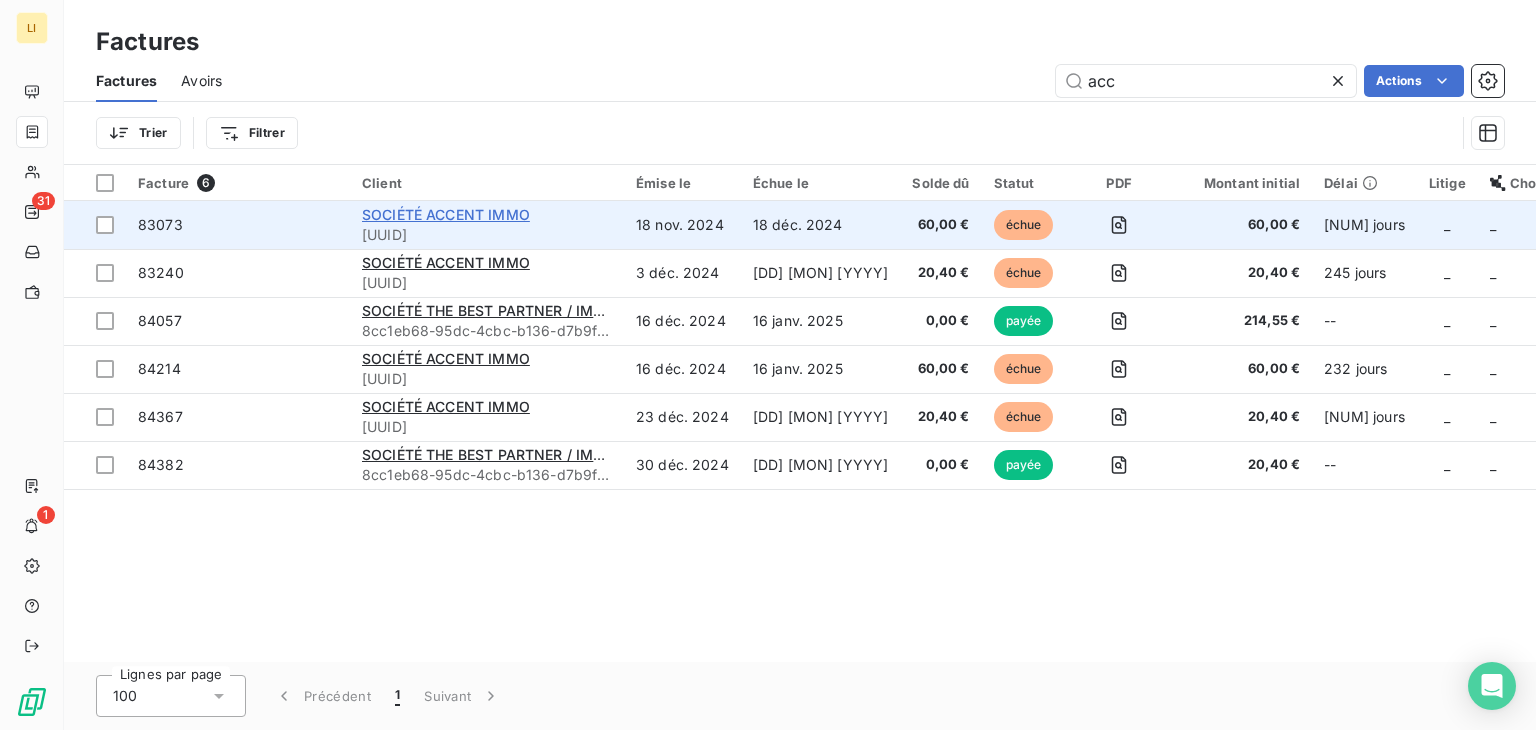type on "acc" 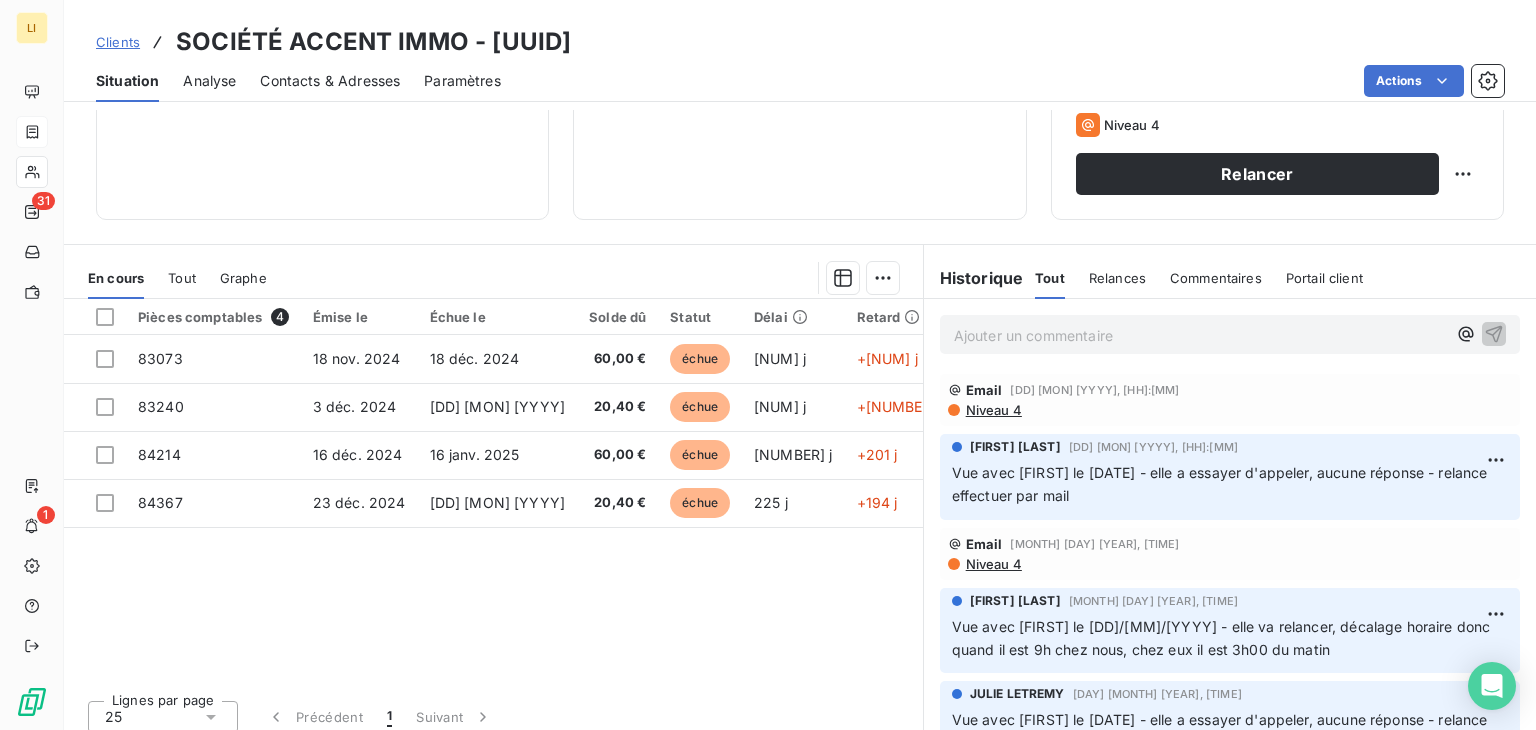 scroll, scrollTop: 0, scrollLeft: 0, axis: both 